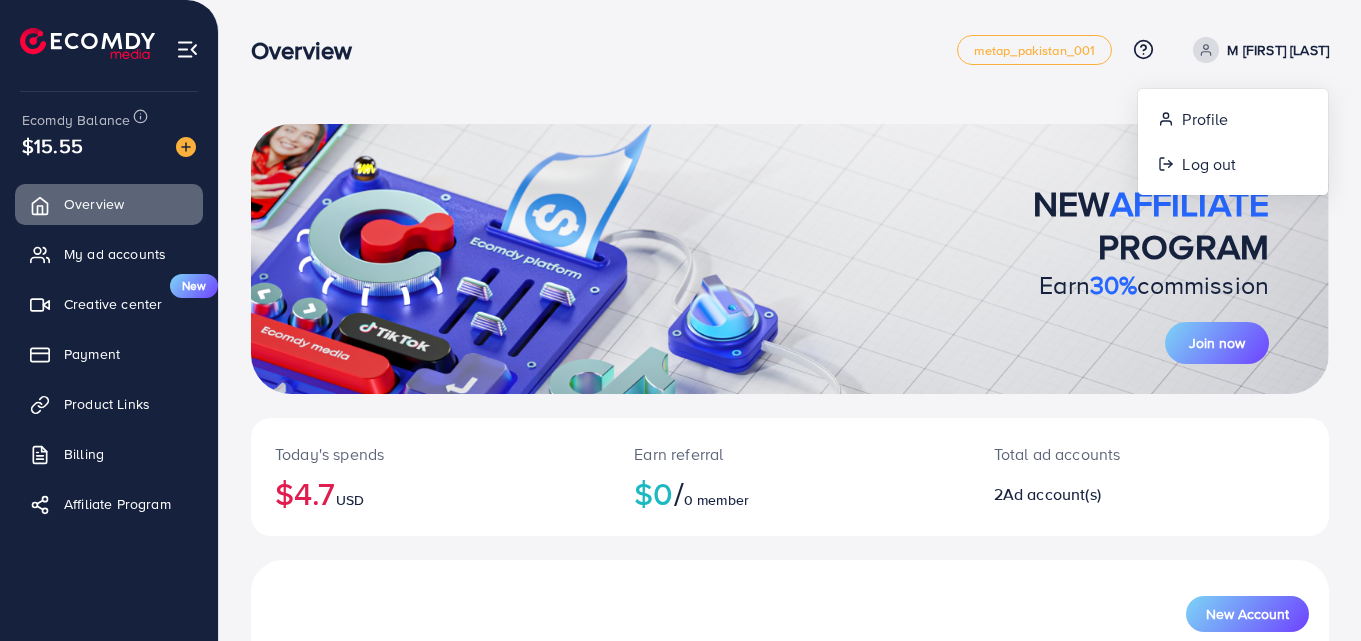 scroll, scrollTop: 0, scrollLeft: 0, axis: both 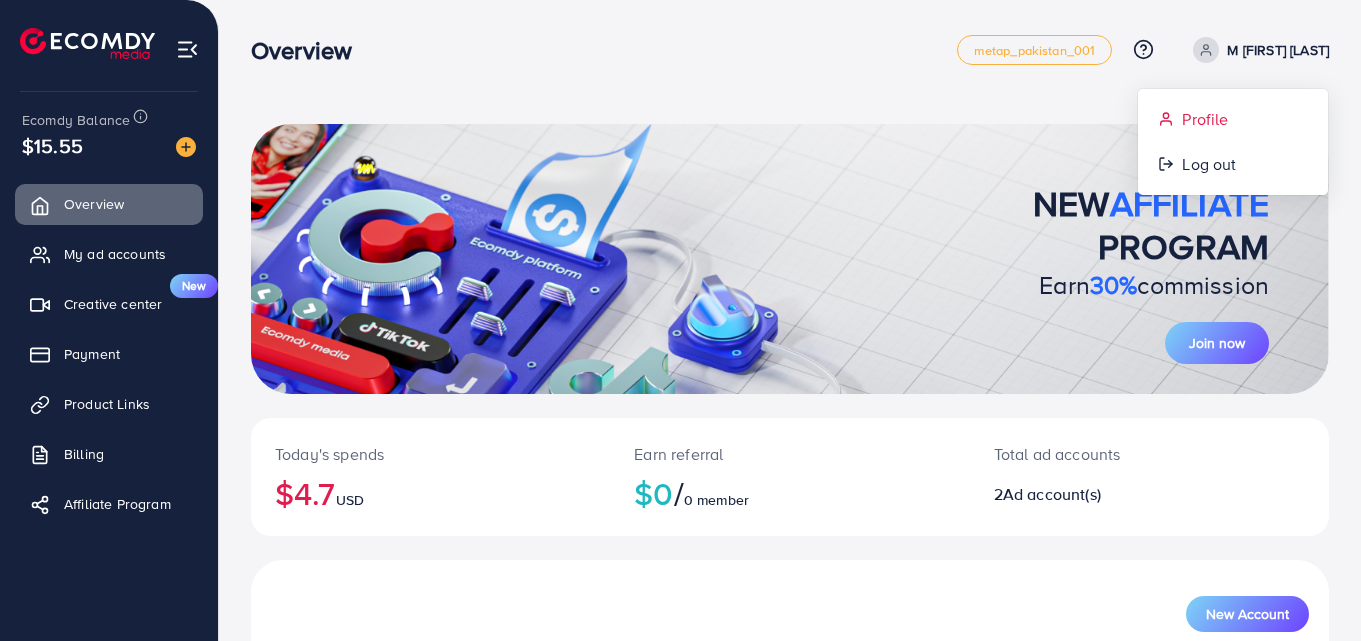 click on "Profile" at bounding box center (1205, 119) 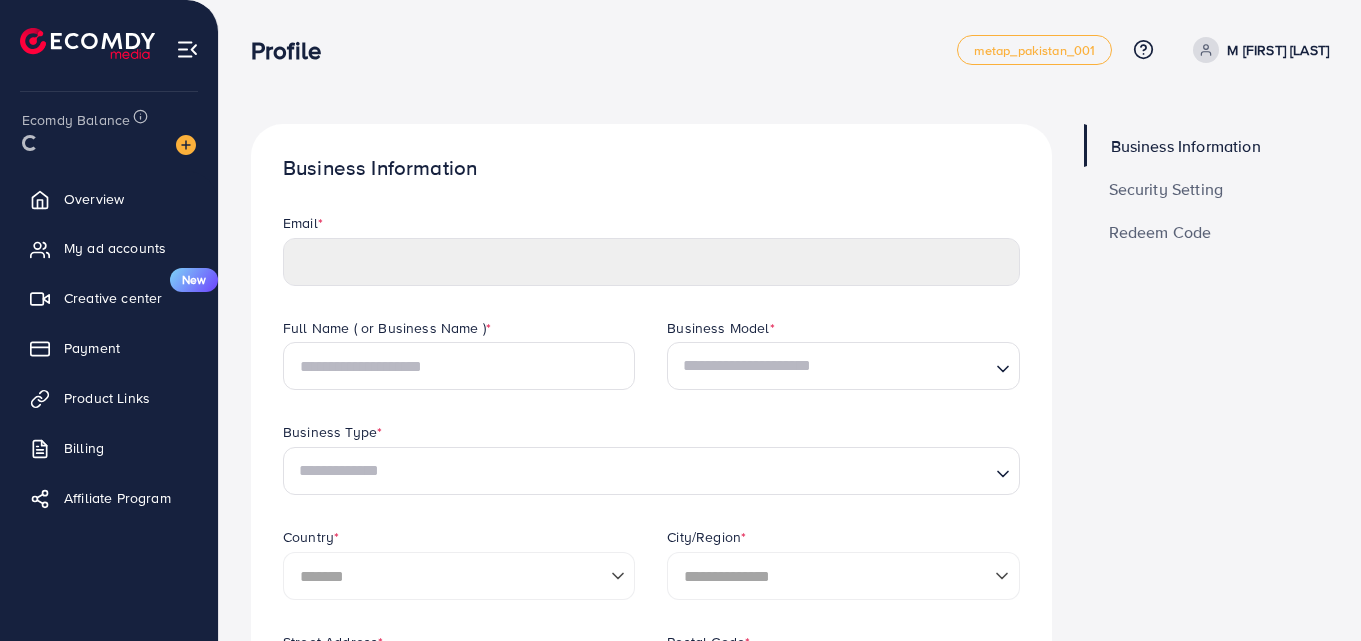 type on "**********" 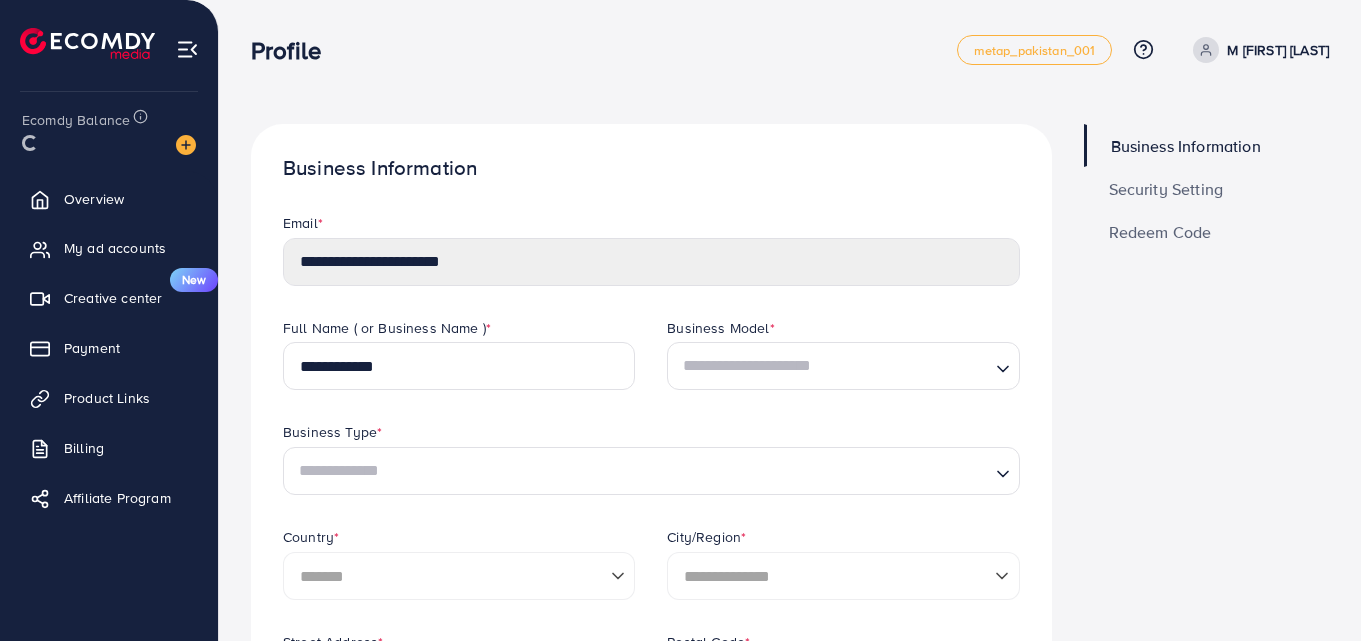 select on "********" 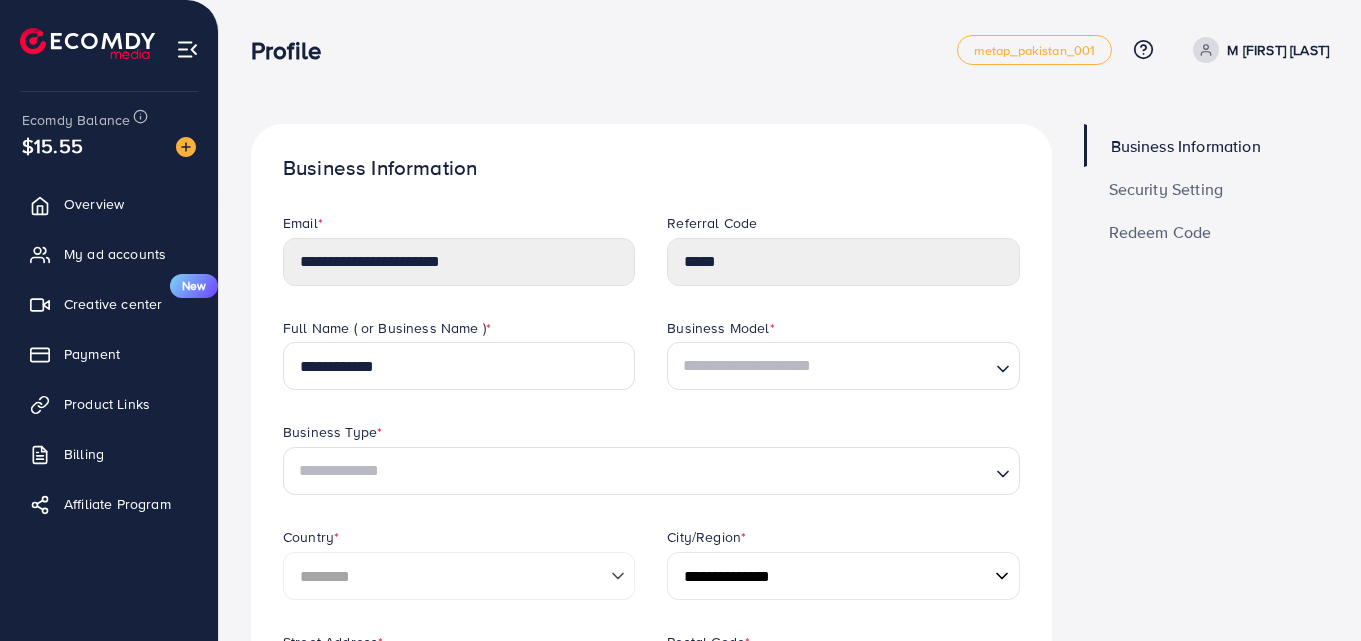 click on "Security Setting" at bounding box center [1166, 189] 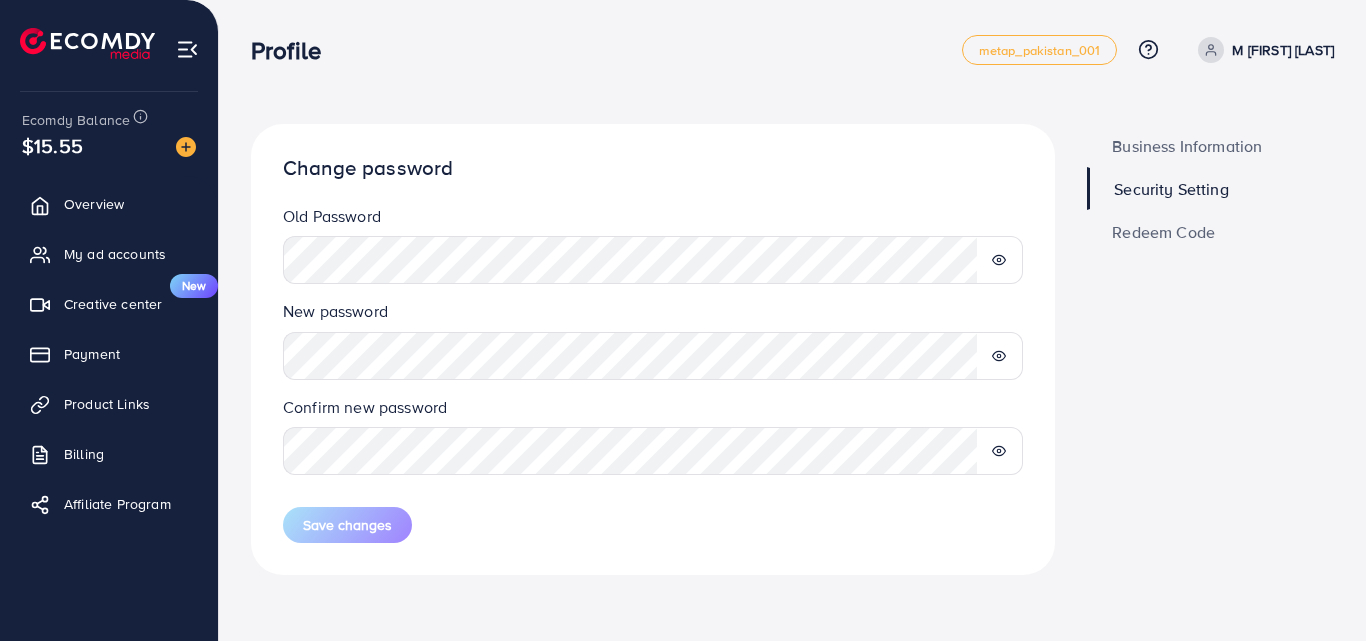 click 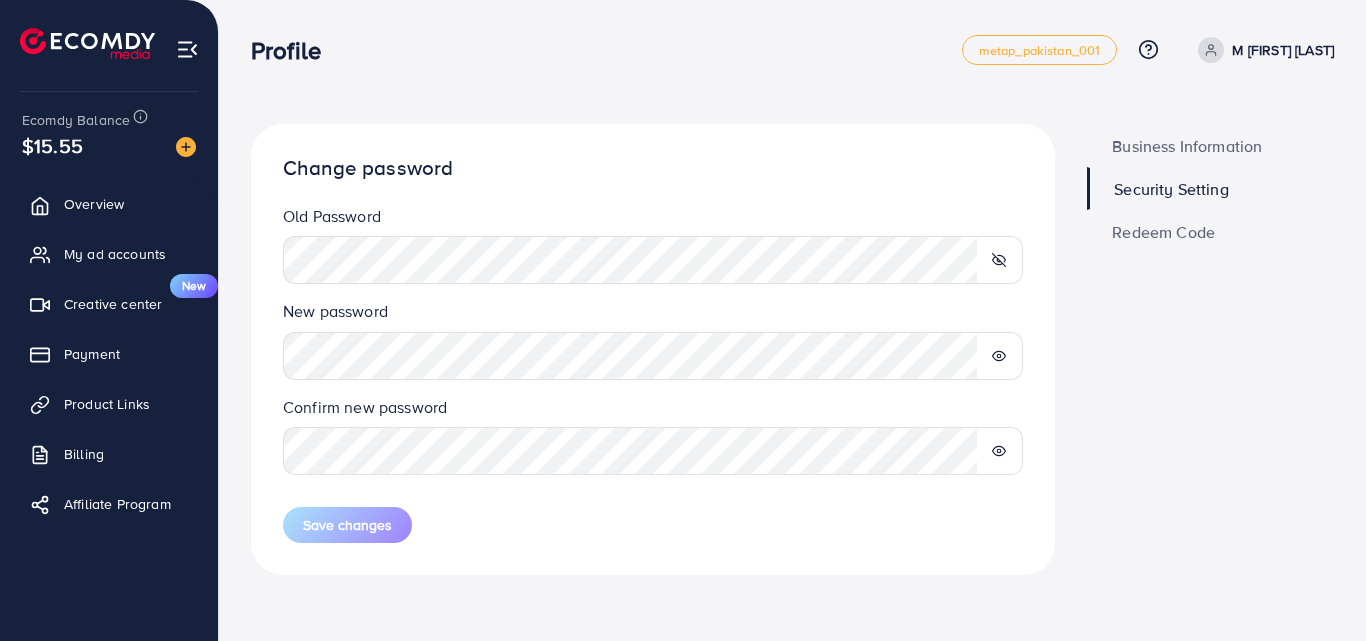 click 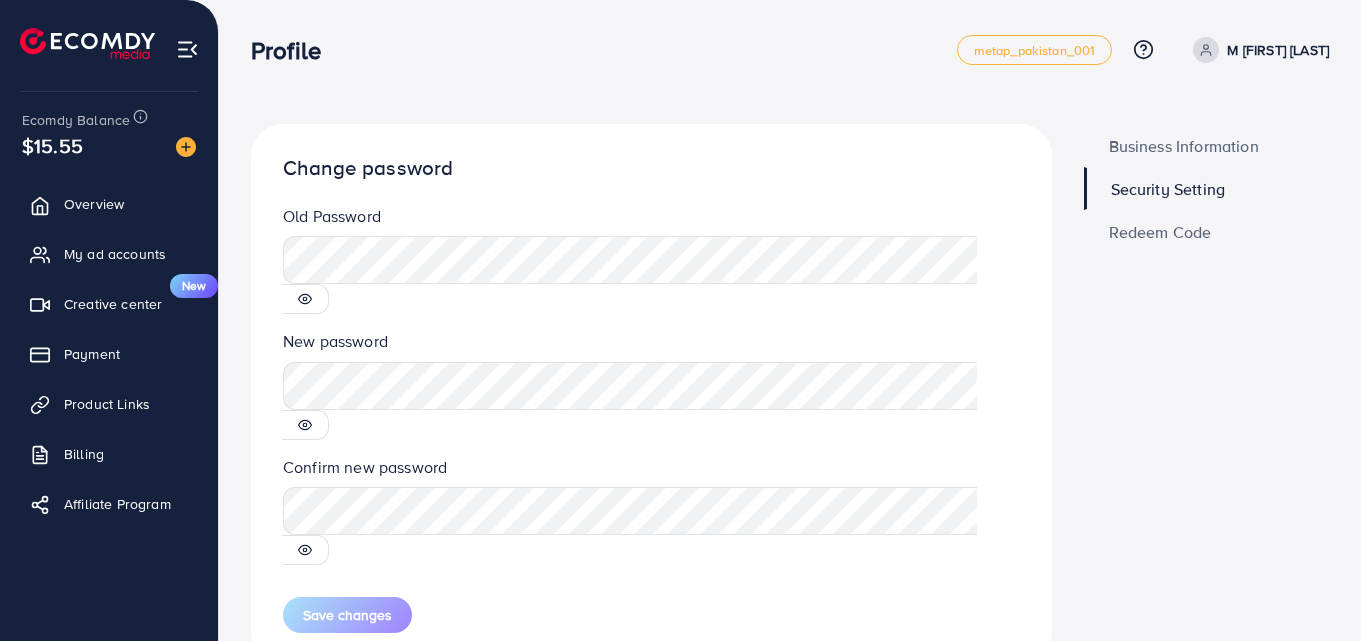 click on "Profile metap_pakistan_001 Help Center Contact Support Plans and Pricing Term and policy About Us M [FIRST] [LAST] Profile Log out" at bounding box center (790, 49) 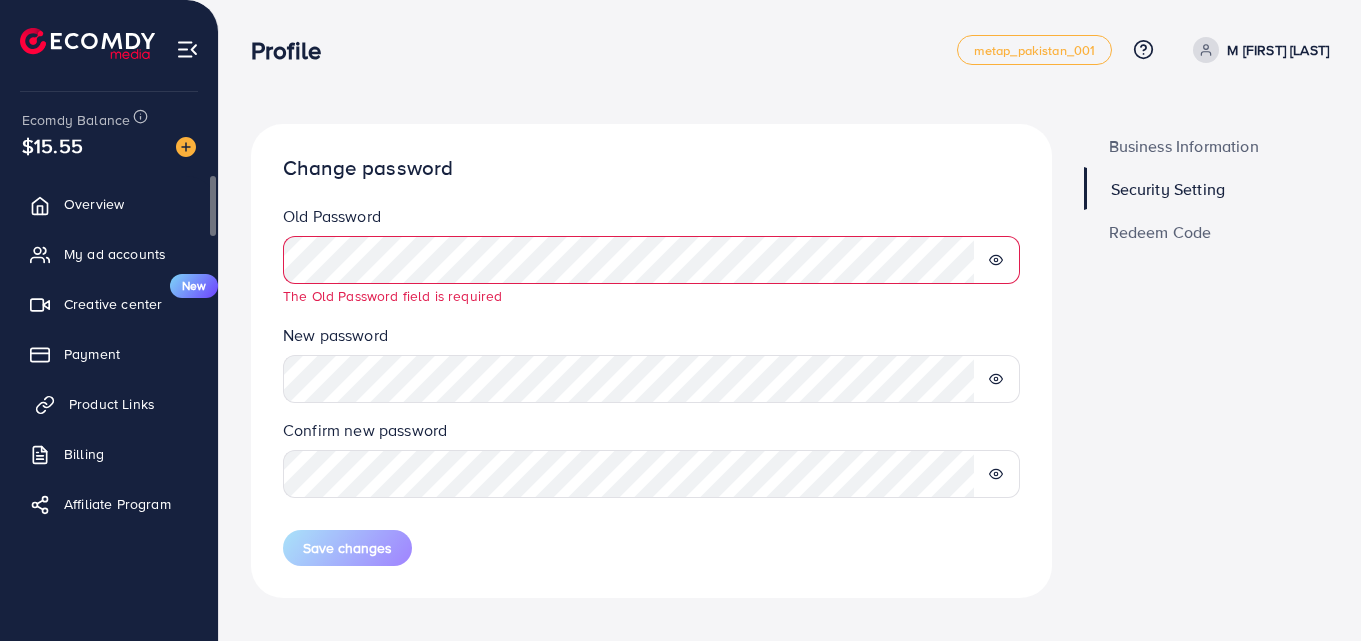 click on "Product Links" at bounding box center (112, 404) 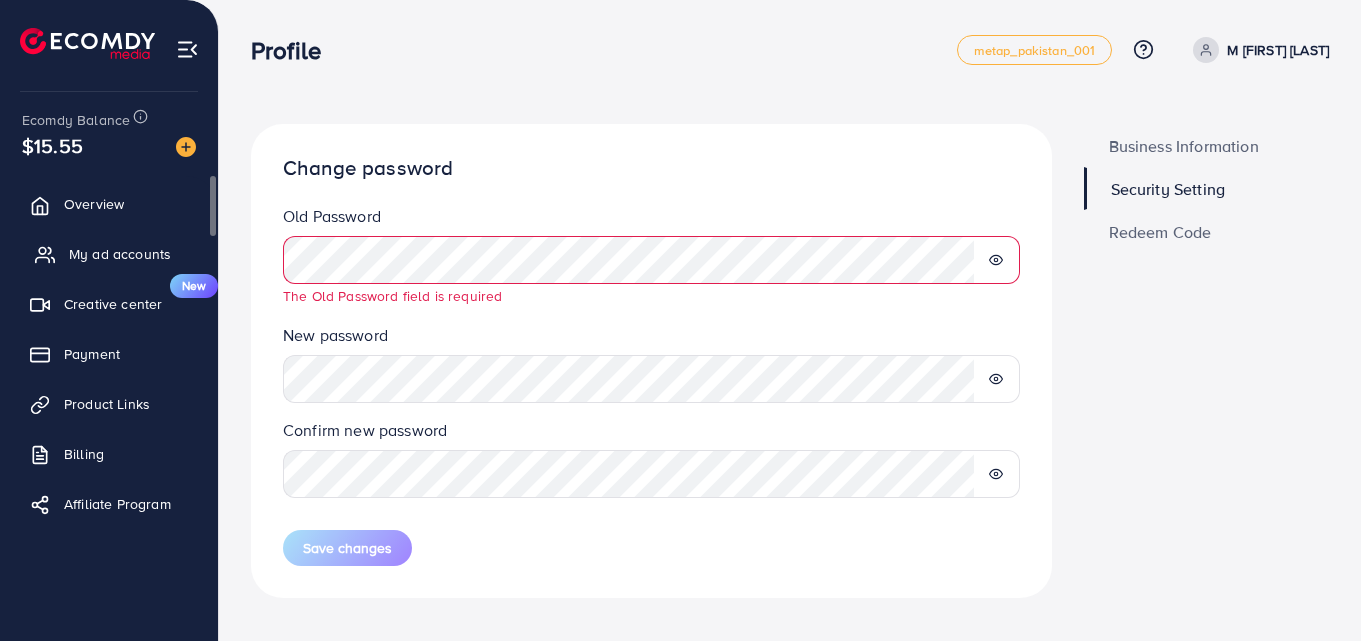 click on "My ad accounts" at bounding box center (120, 254) 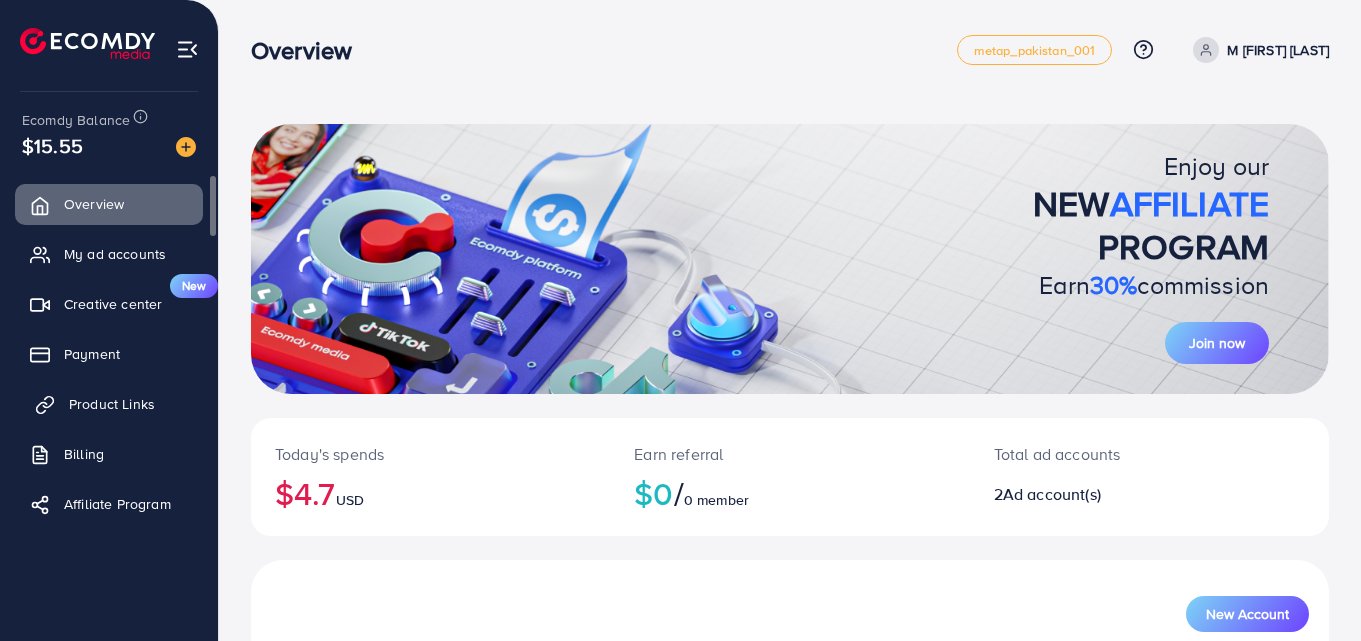 click on "Product Links" at bounding box center [112, 404] 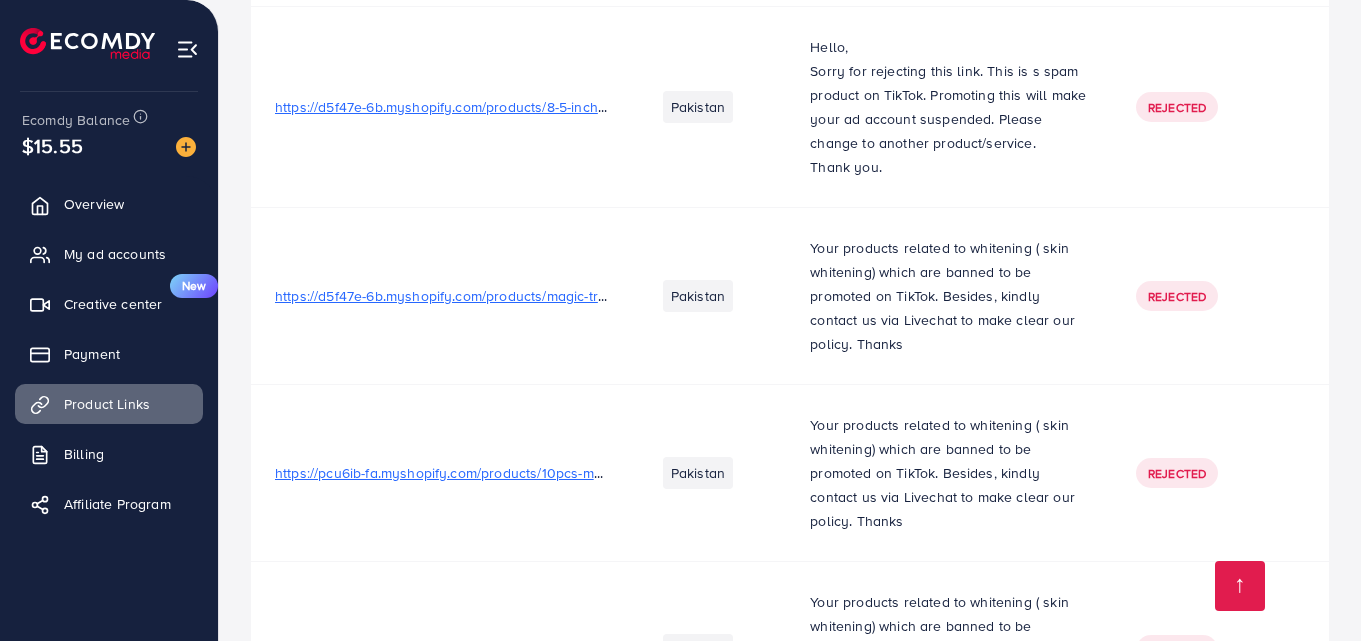 scroll, scrollTop: 5284, scrollLeft: 0, axis: vertical 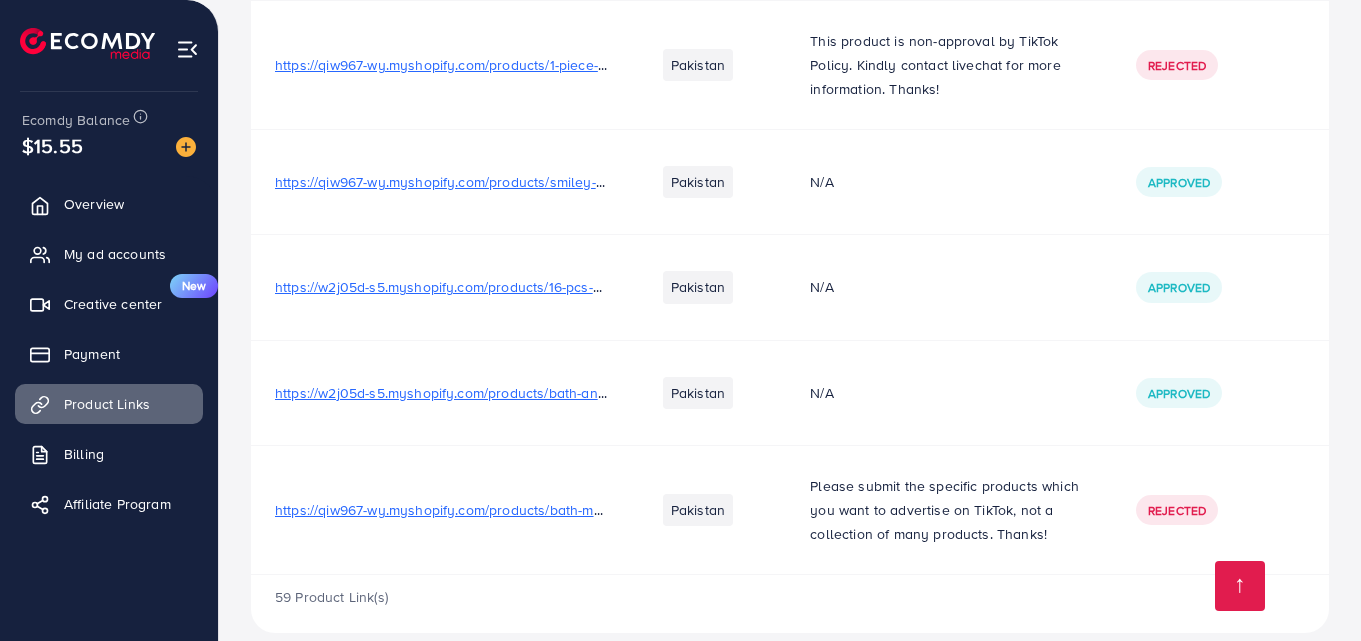click on "https://w2j05d-s5.myshopify.com/products/bath-anti-slip-slippers-for-bathroom-and-kitchen-unisex-male-and-female" at bounding box center [643, 393] 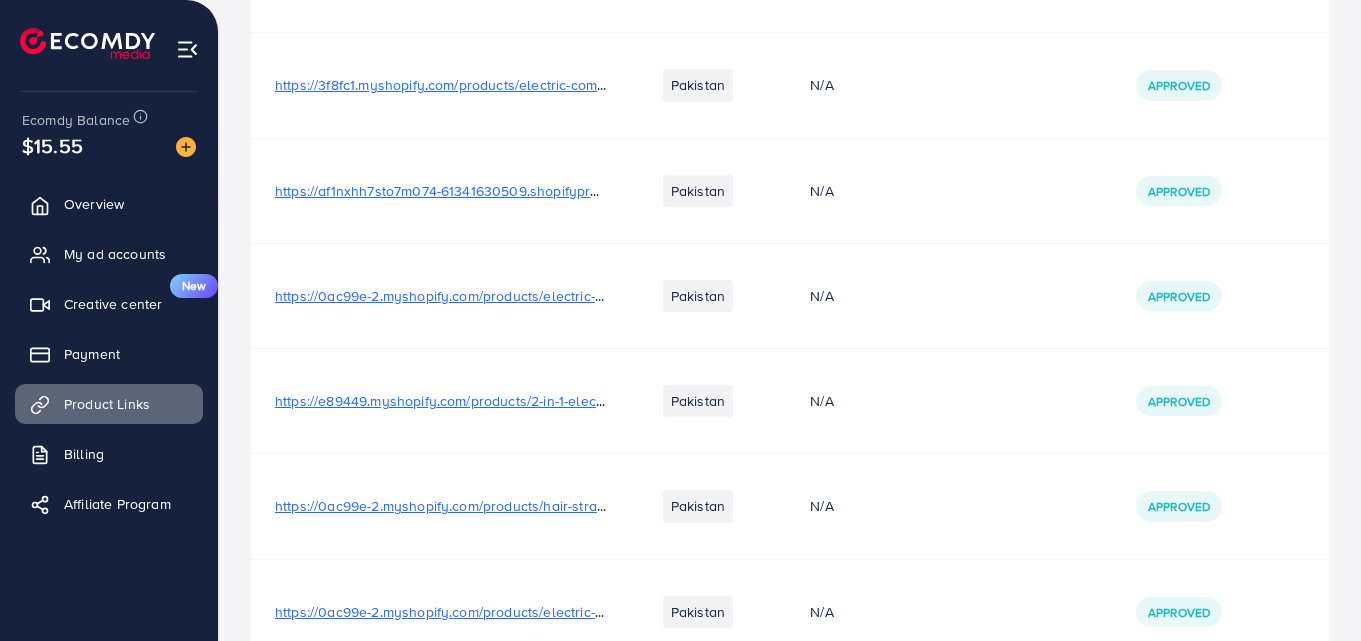 scroll, scrollTop: 5, scrollLeft: 0, axis: vertical 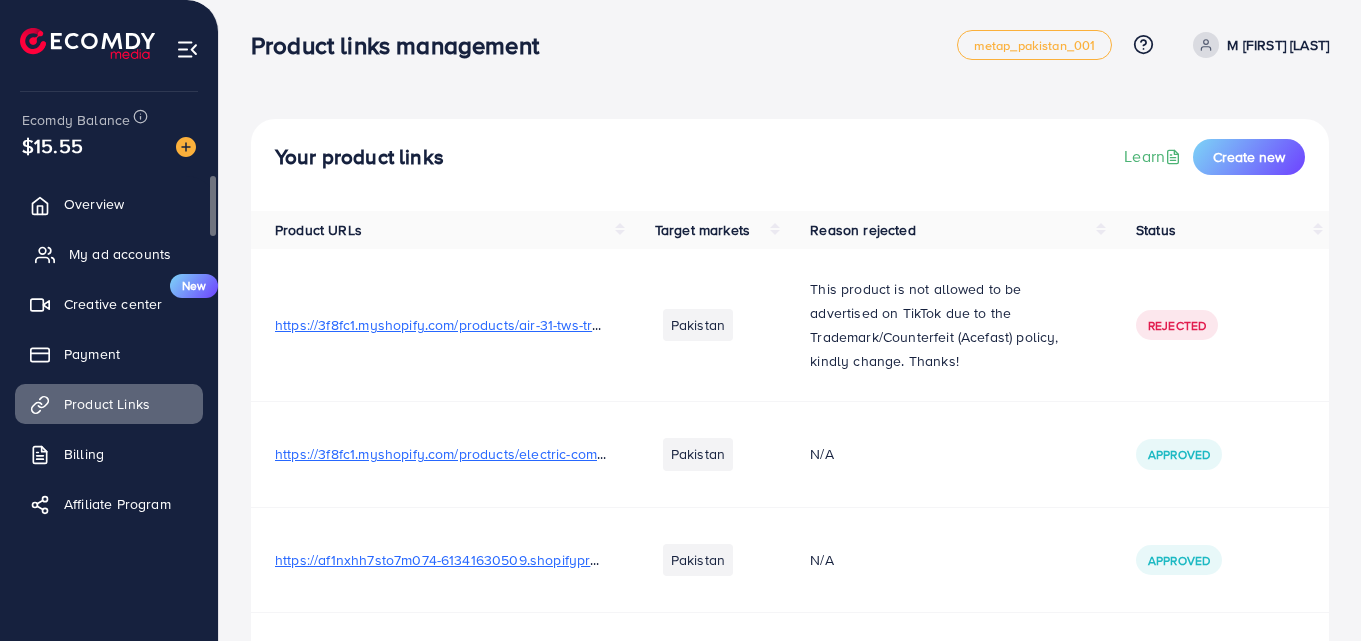 click on "My ad accounts" at bounding box center (120, 254) 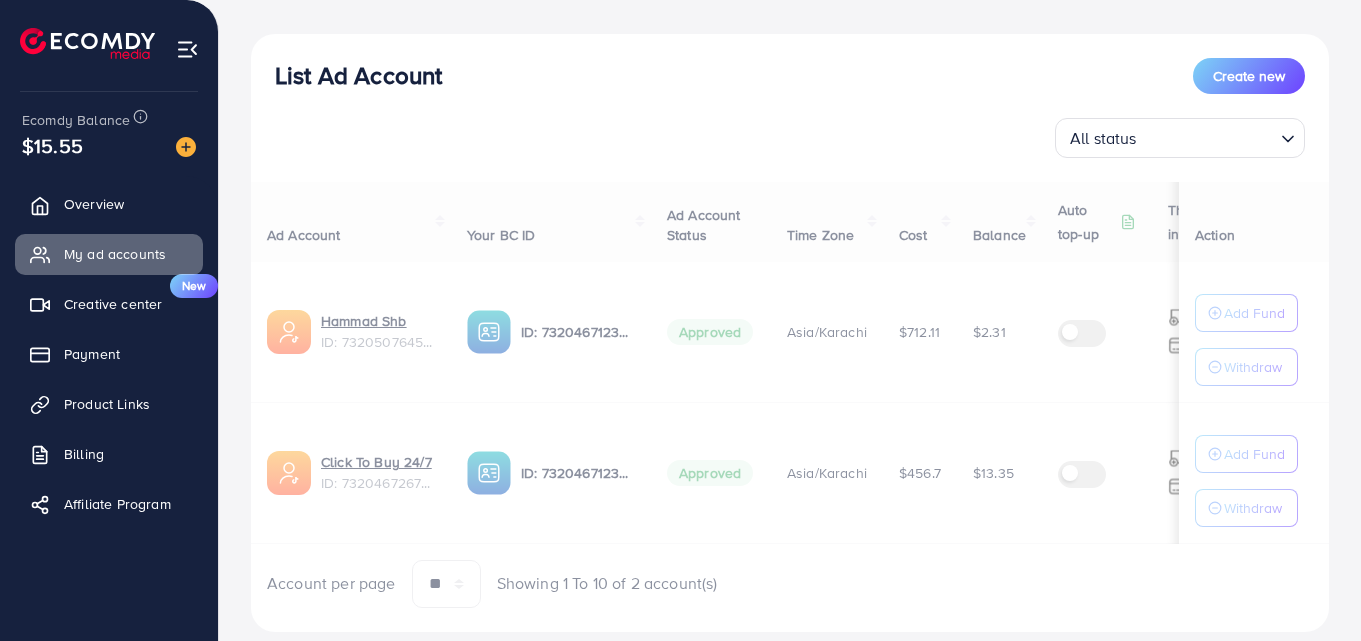 scroll, scrollTop: 258, scrollLeft: 0, axis: vertical 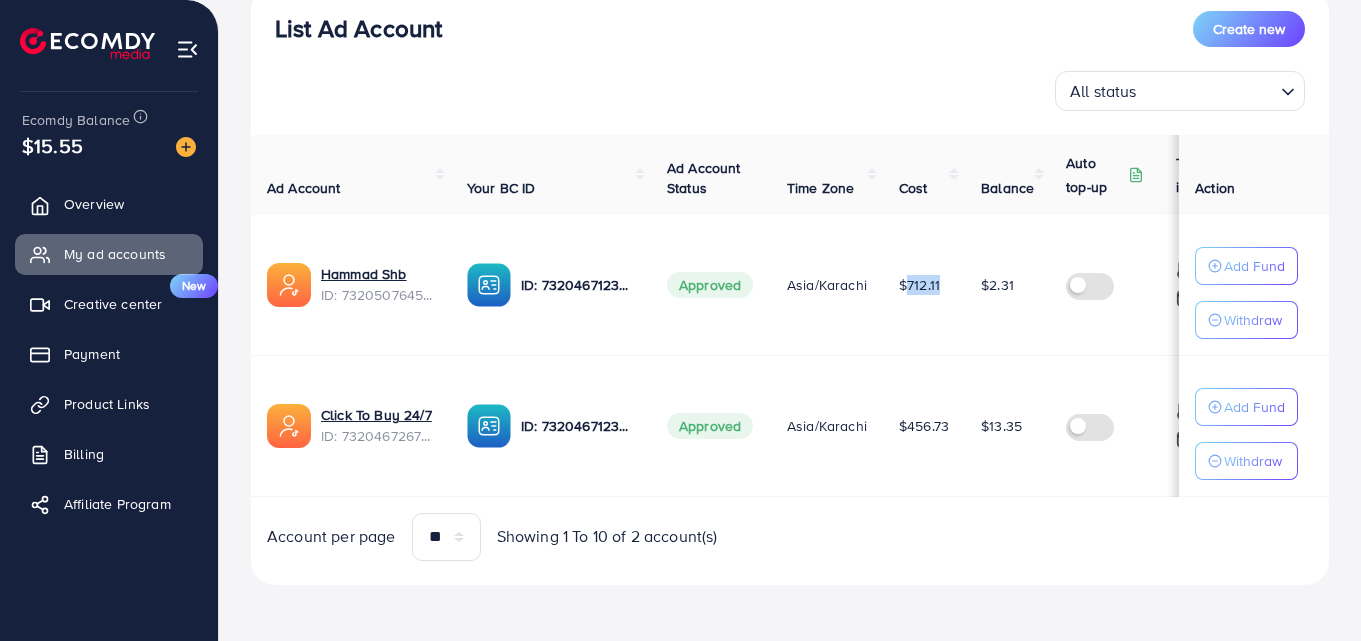 drag, startPoint x: 902, startPoint y: 276, endPoint x: 935, endPoint y: 279, distance: 33.13608 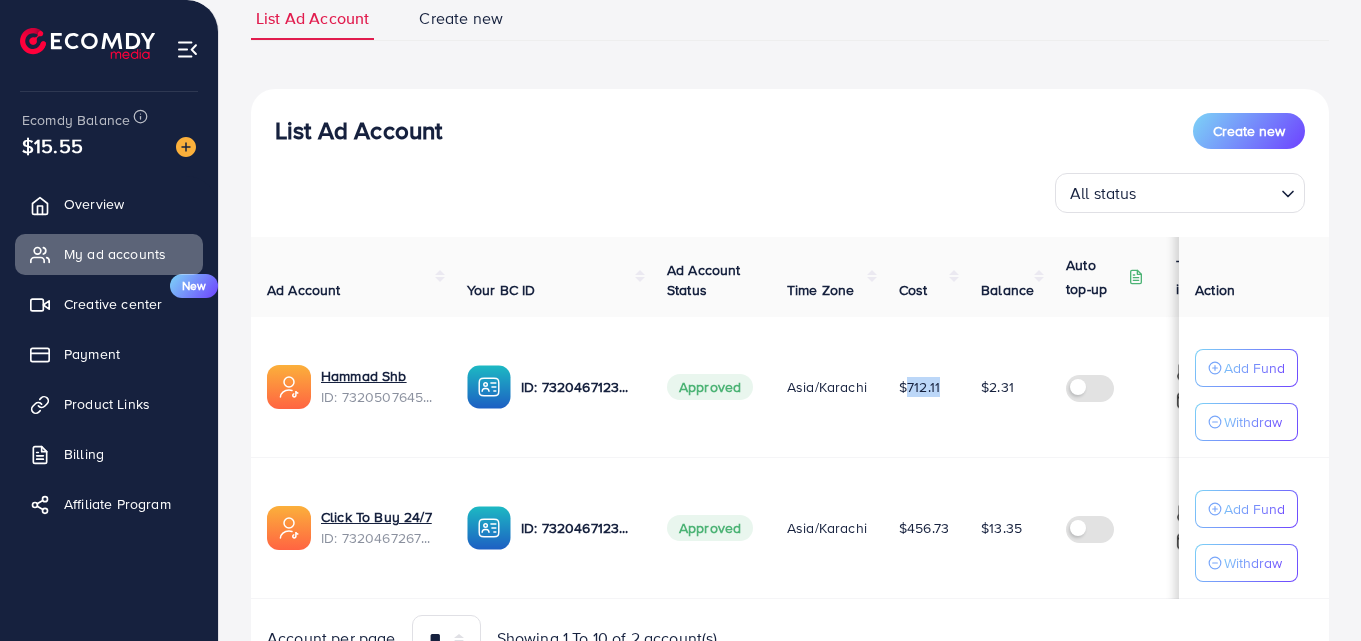scroll, scrollTop: 0, scrollLeft: 0, axis: both 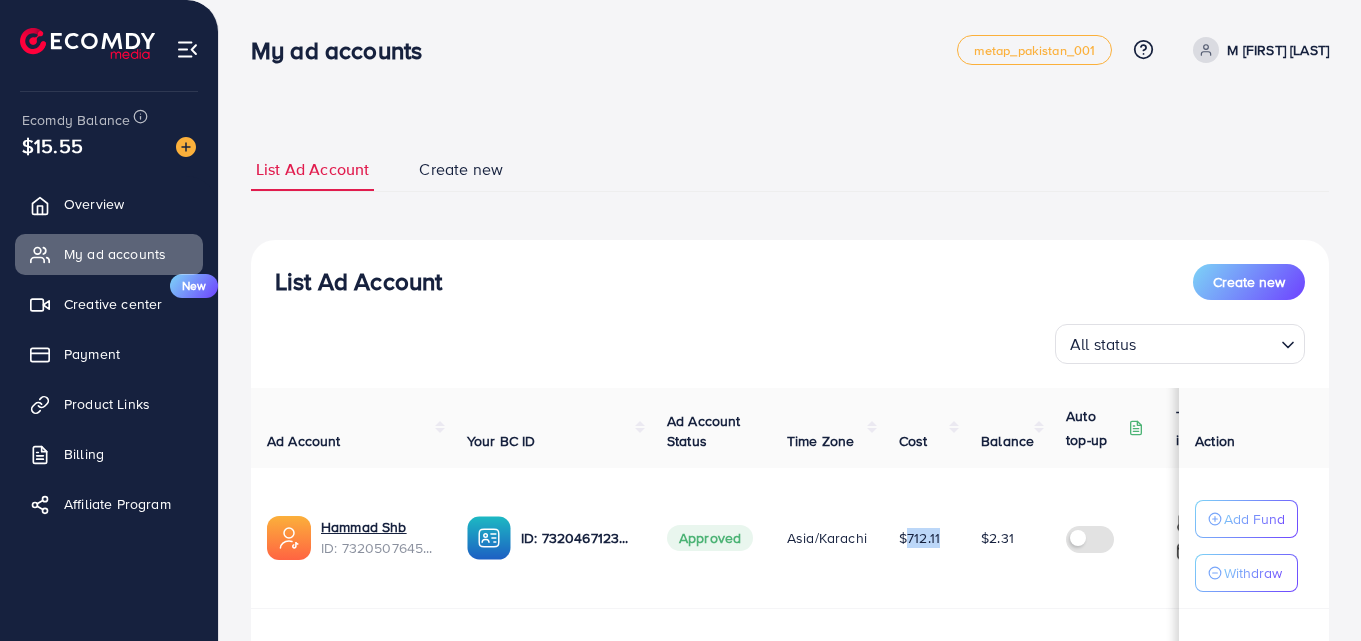 click 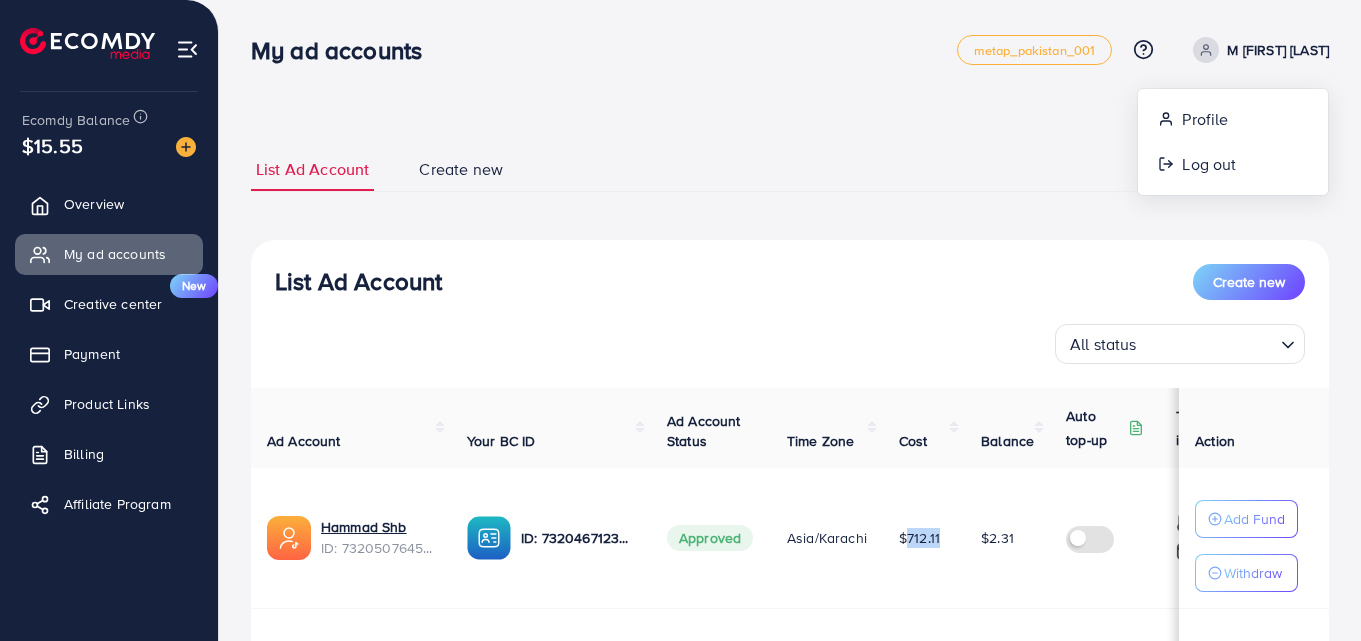 click 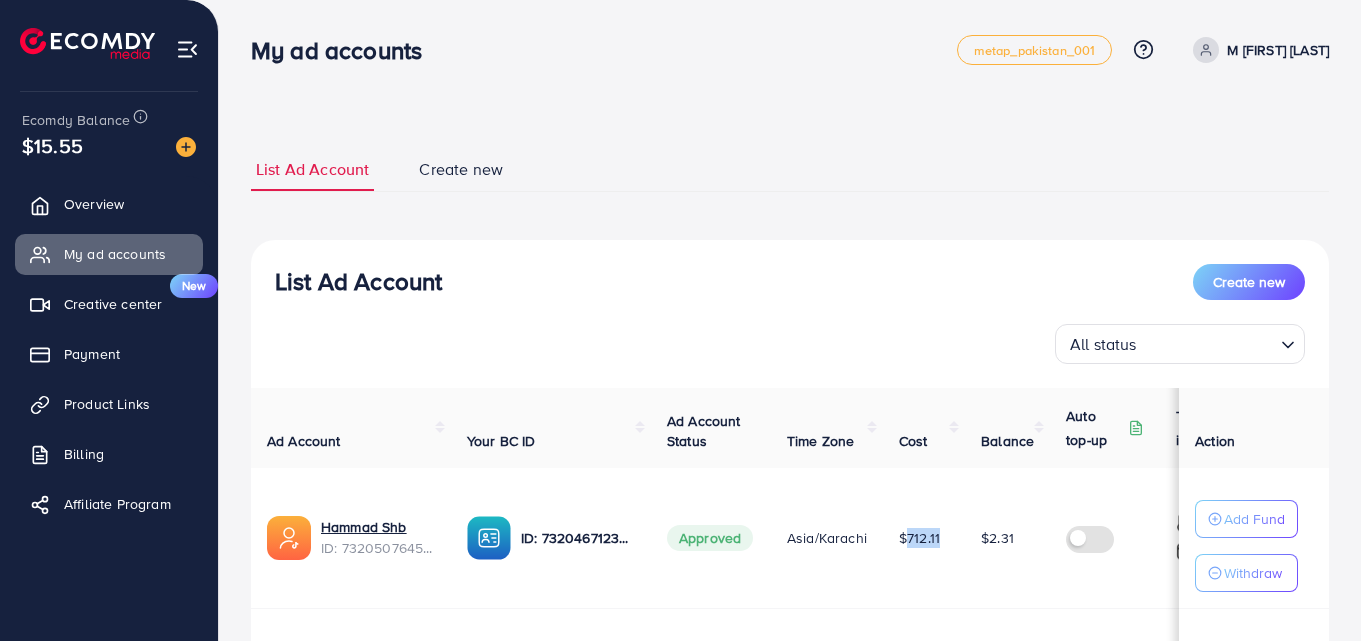 click 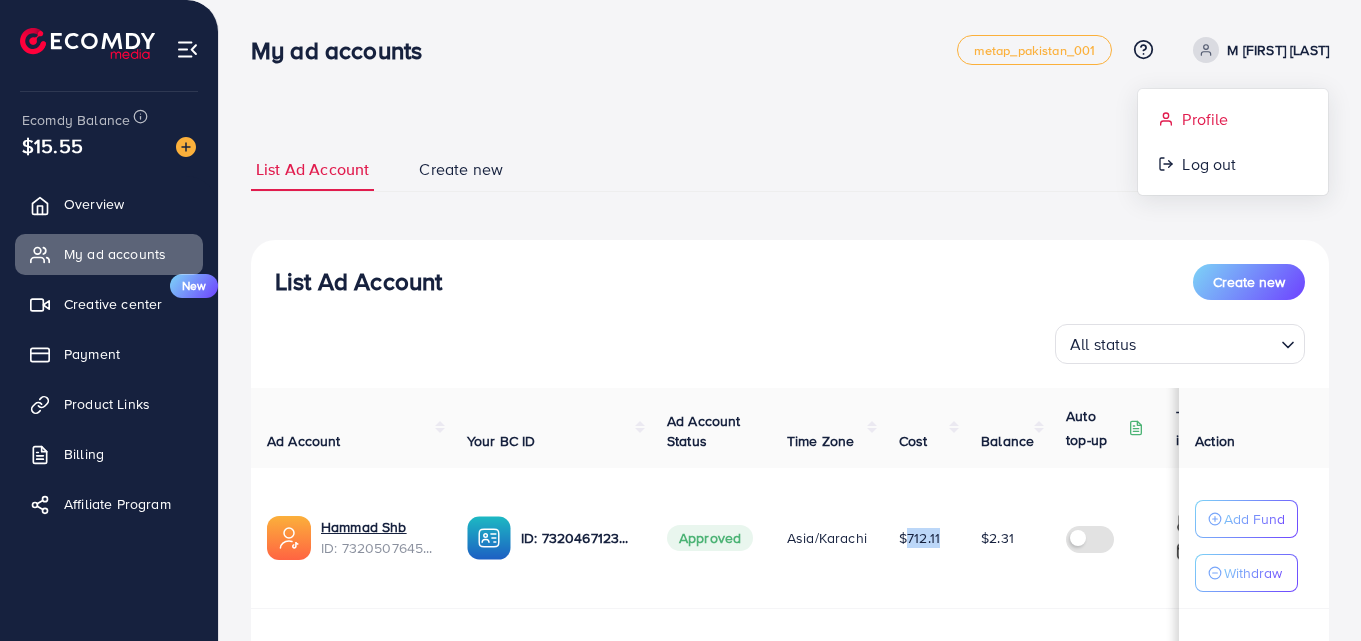 click on "Profile" at bounding box center (1205, 119) 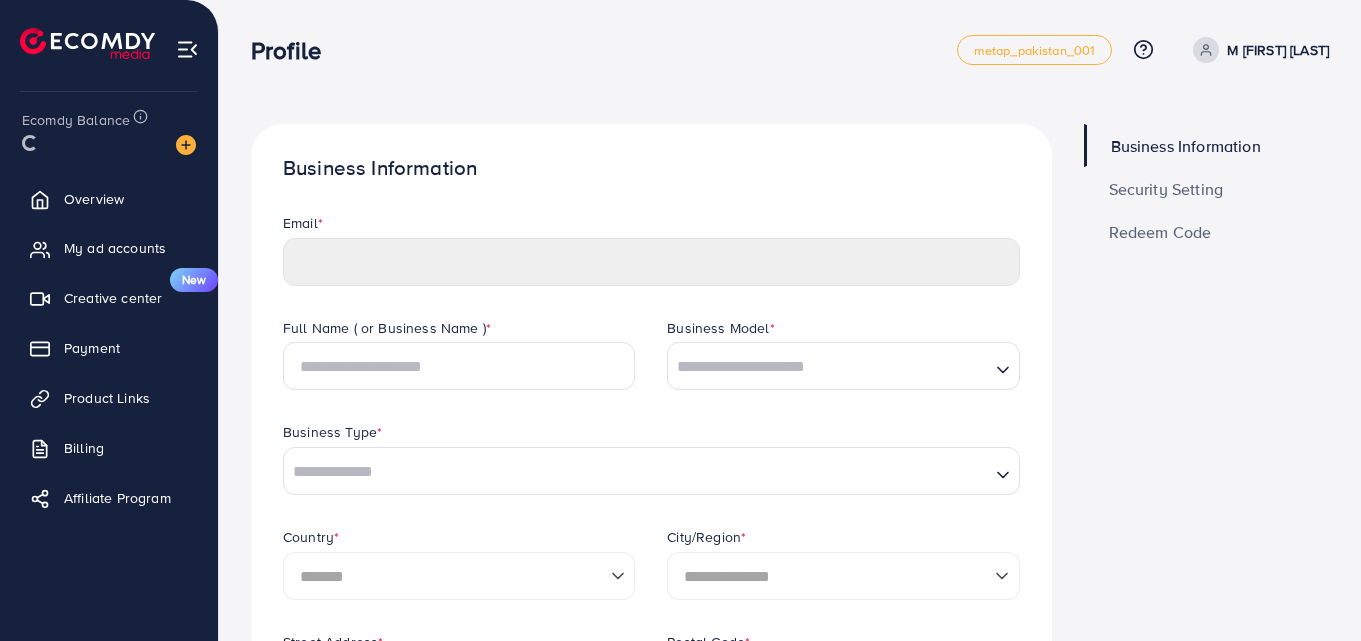 type on "**********" 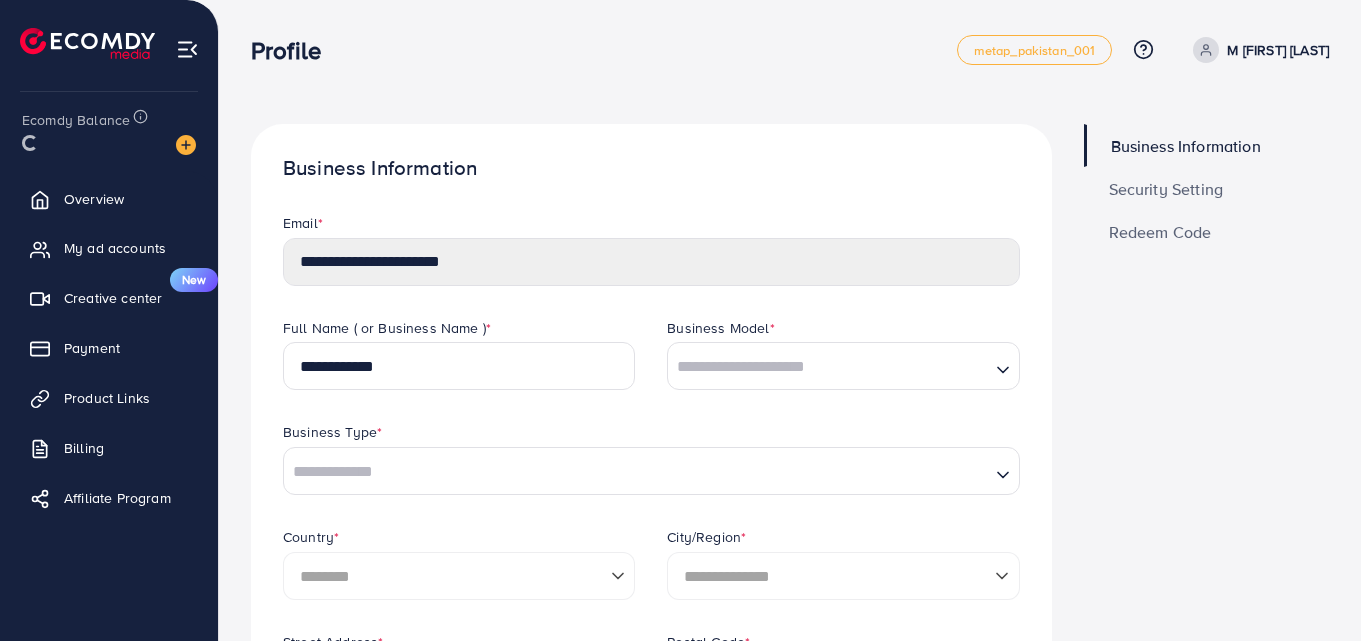 type on "******" 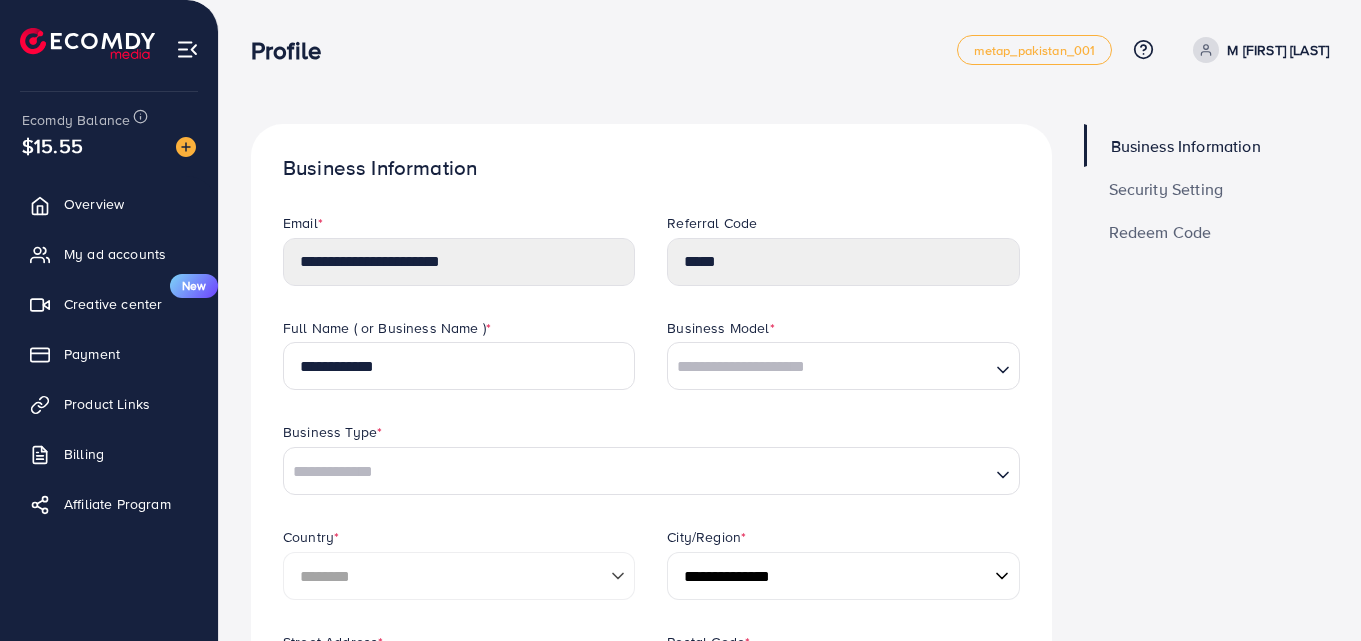 click on "Email  *" at bounding box center [459, 225] 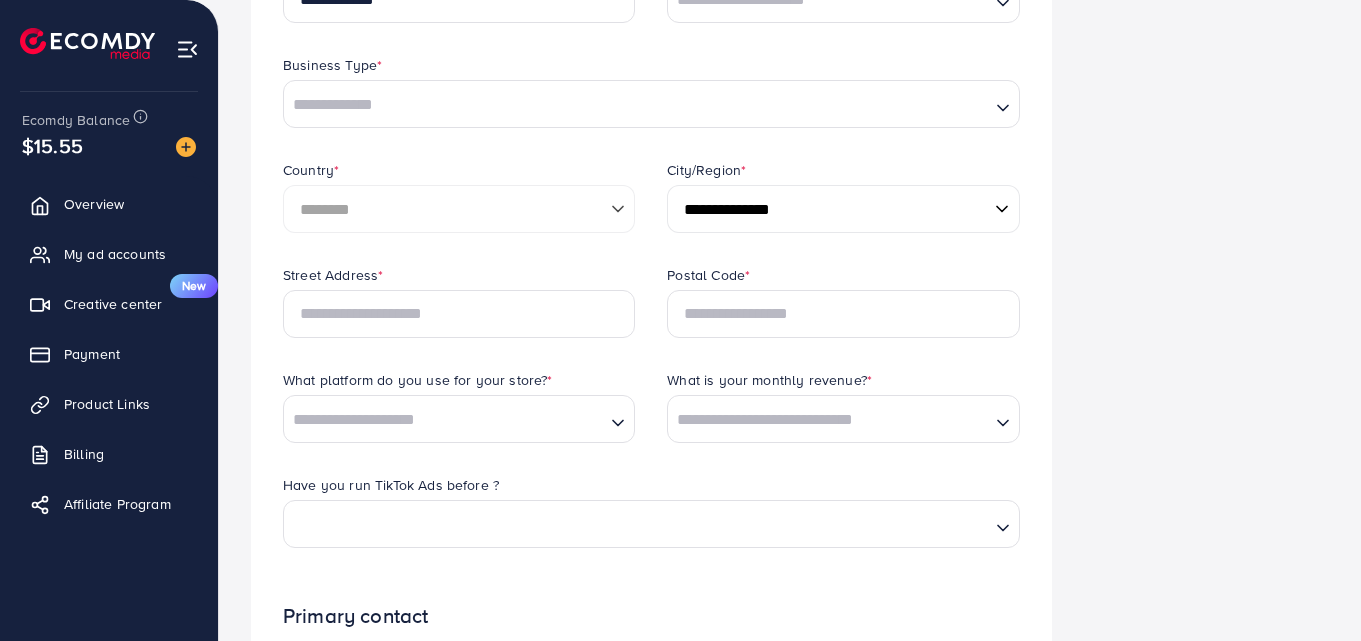 scroll, scrollTop: 400, scrollLeft: 0, axis: vertical 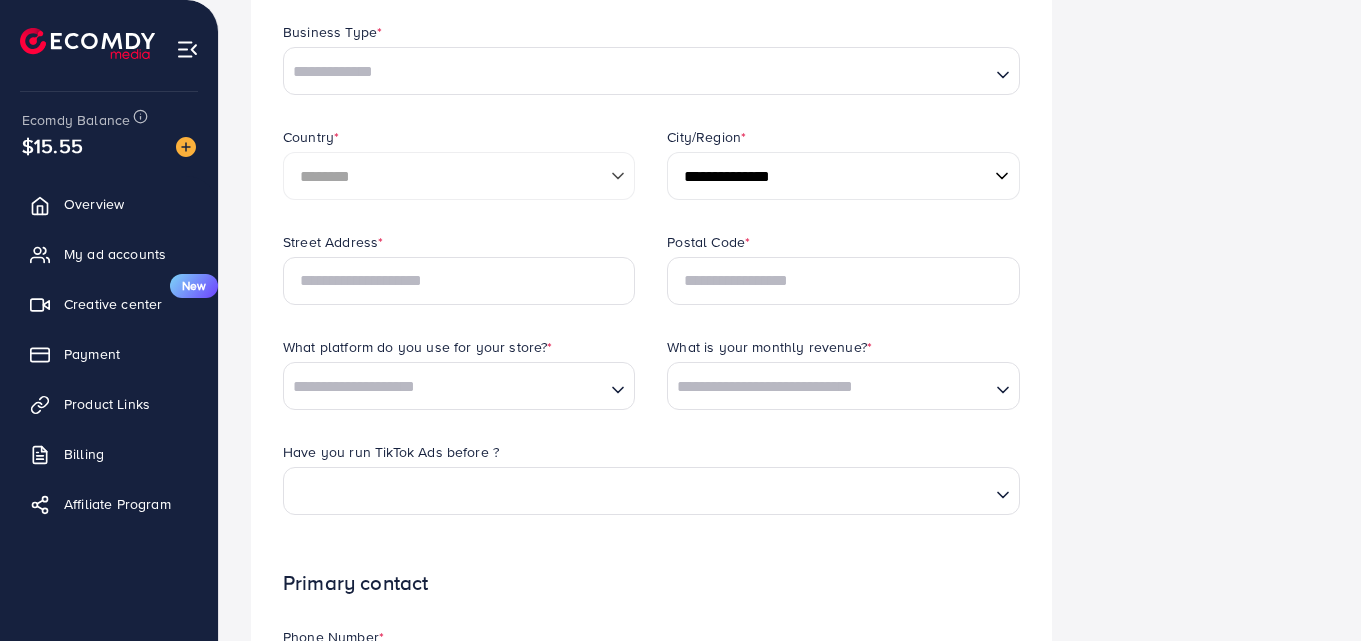click on "**********" at bounding box center (843, 176) 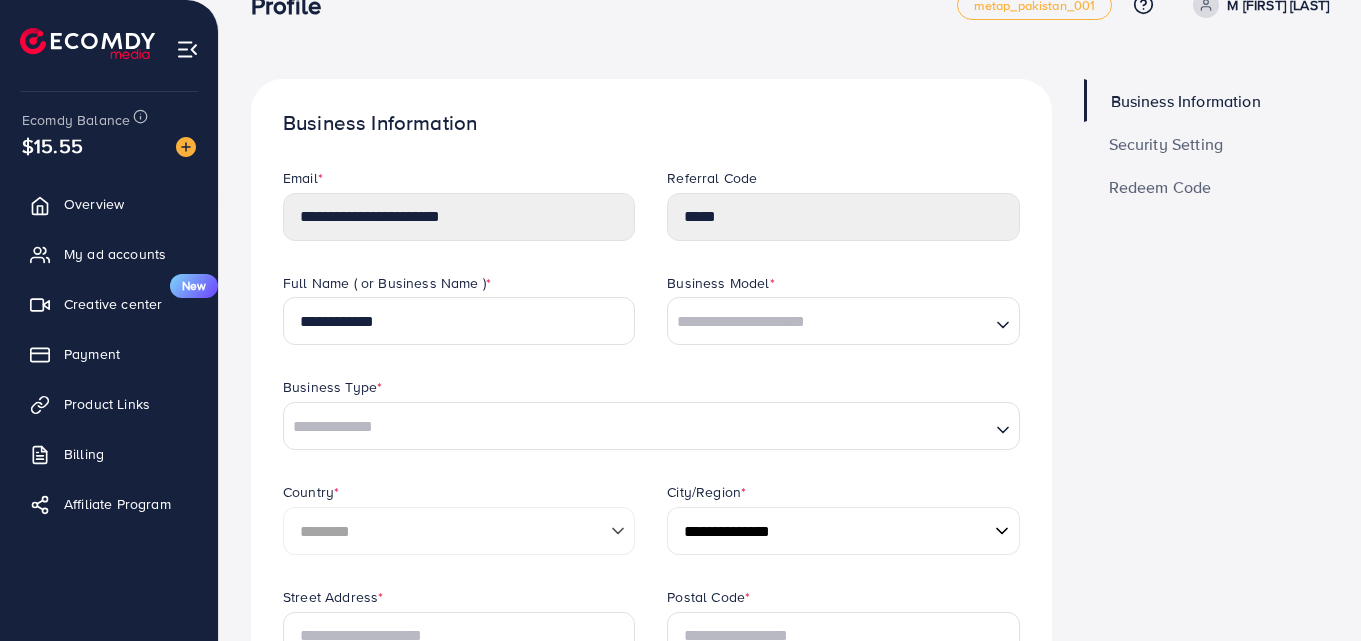 scroll, scrollTop: 38, scrollLeft: 0, axis: vertical 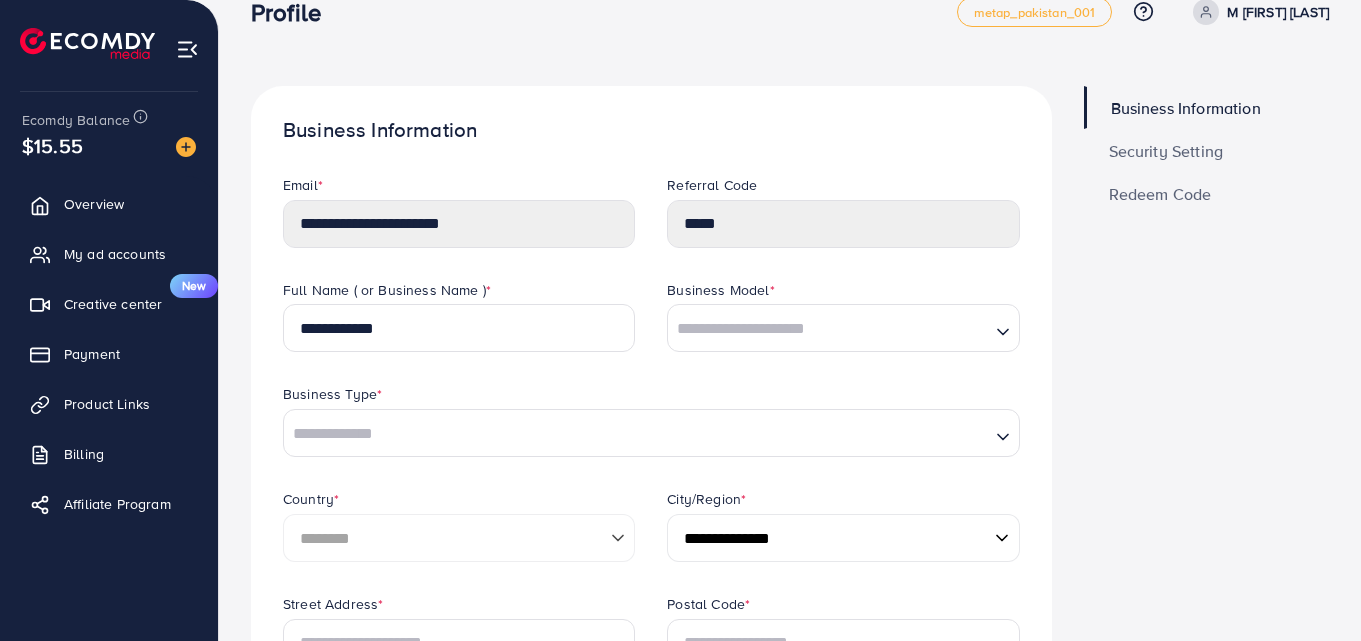 click on "Business Information" at bounding box center [651, 130] 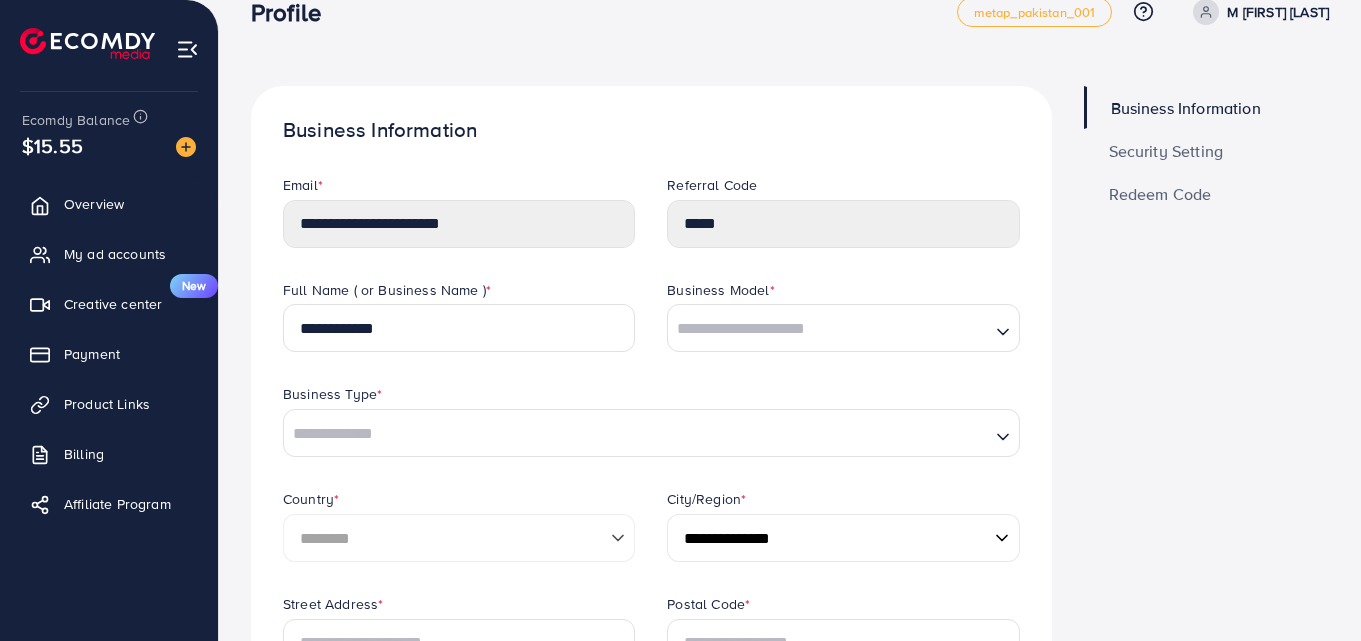click on "Security Setting" at bounding box center (1166, 151) 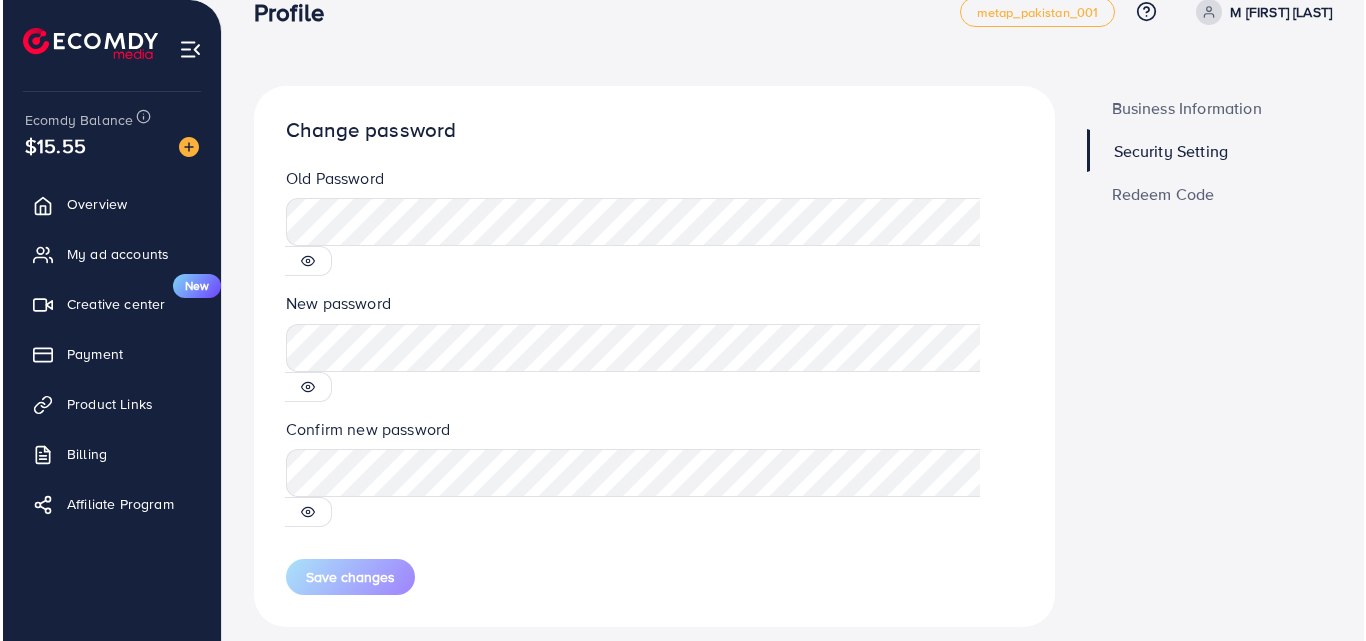 scroll, scrollTop: 0, scrollLeft: 0, axis: both 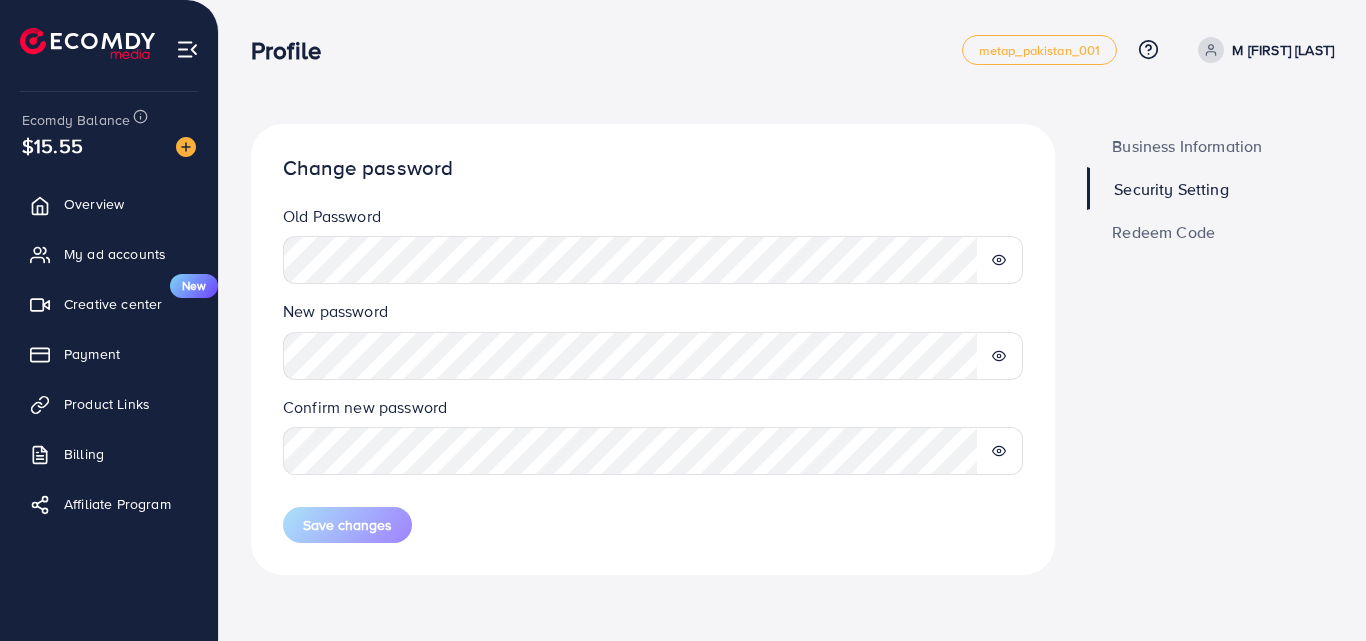 click 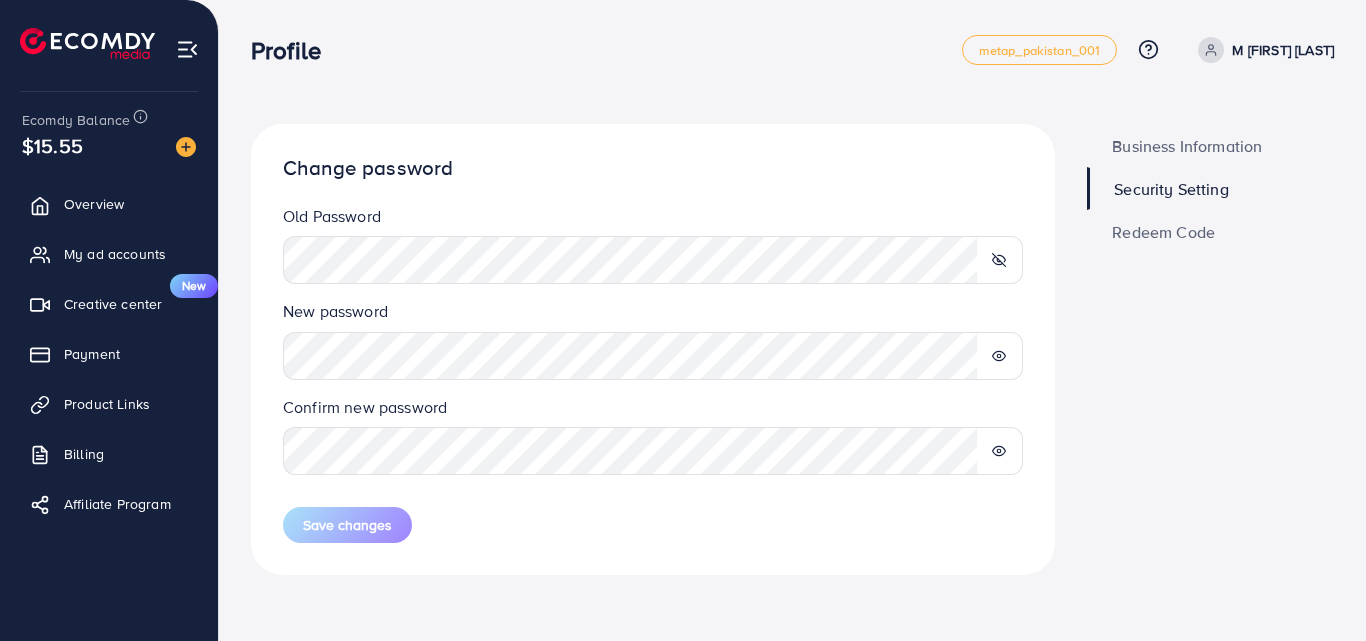 click 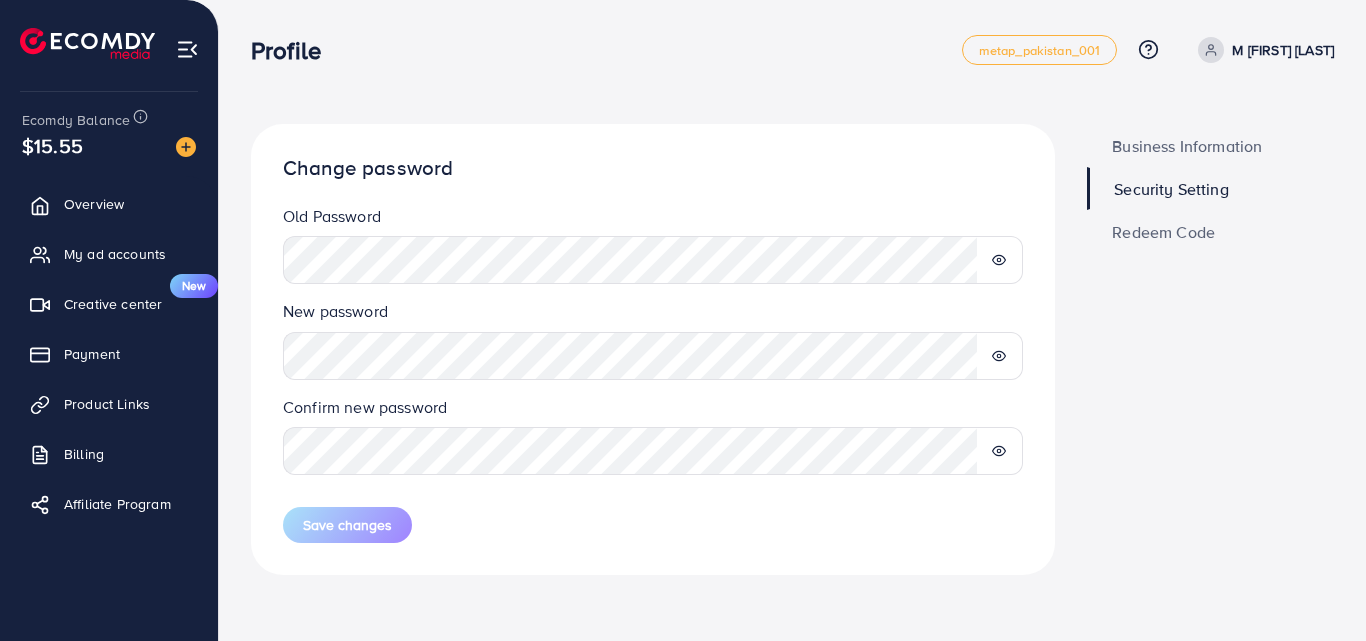 click 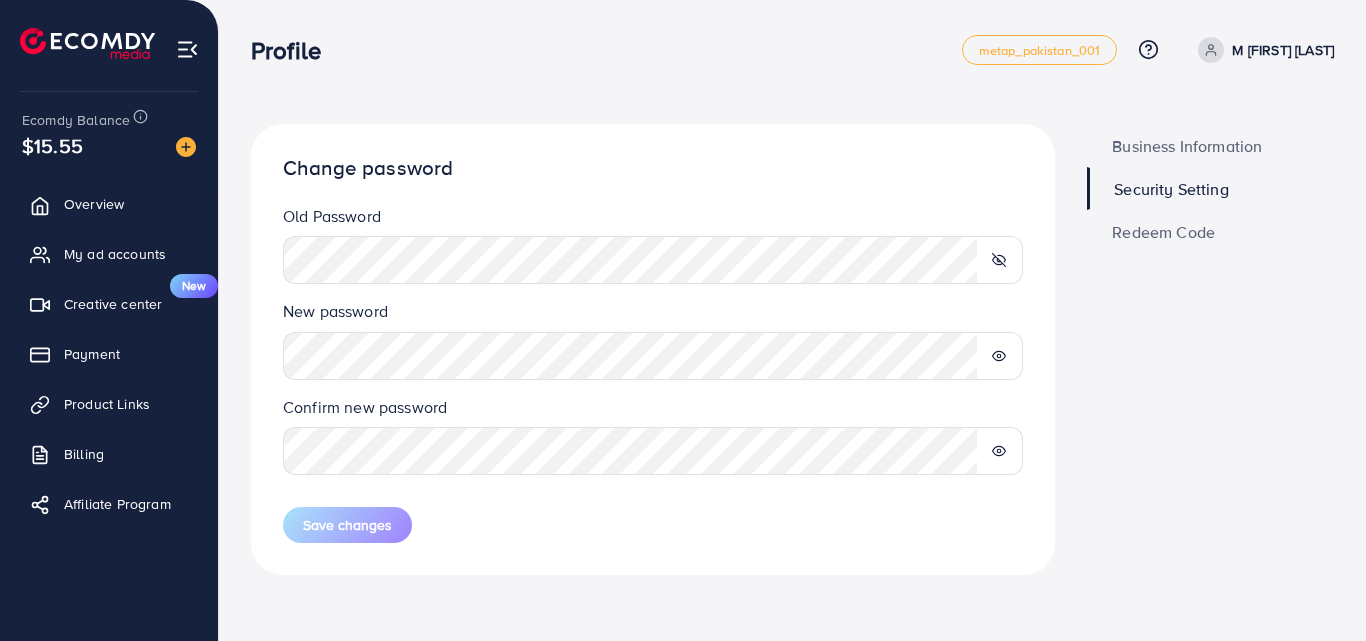 click on "**********" at bounding box center (792, 319) 